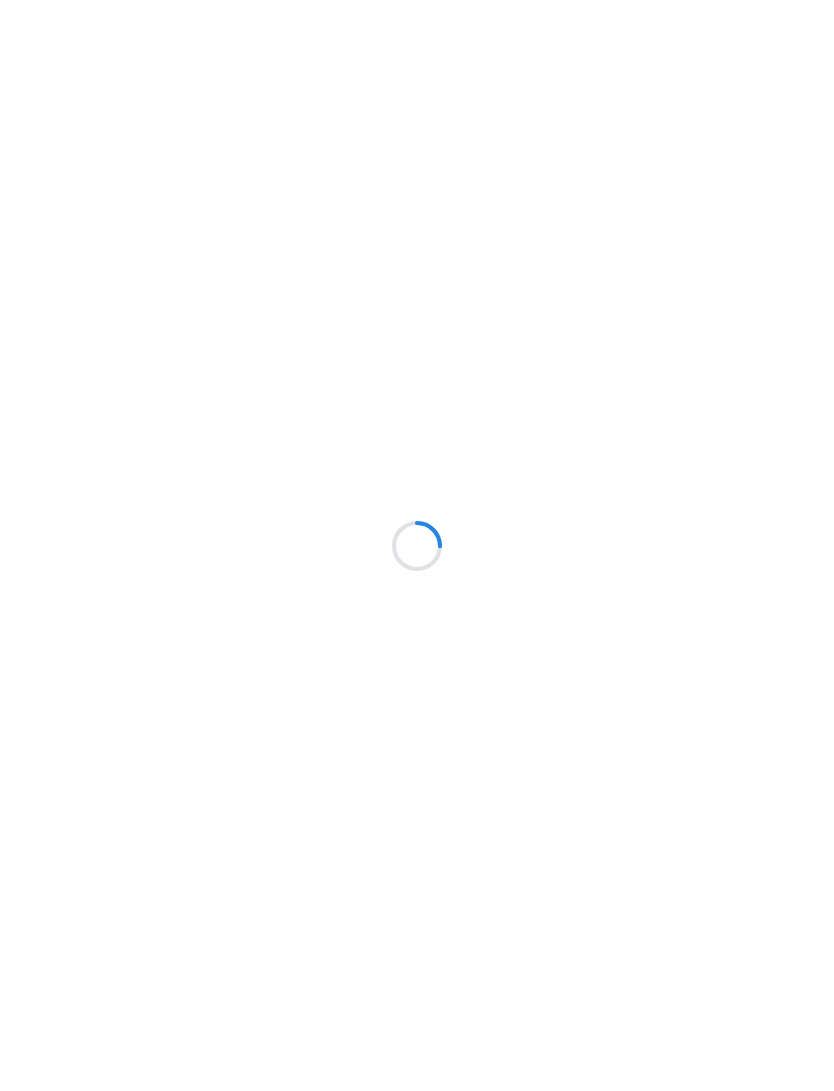 scroll, scrollTop: 0, scrollLeft: 0, axis: both 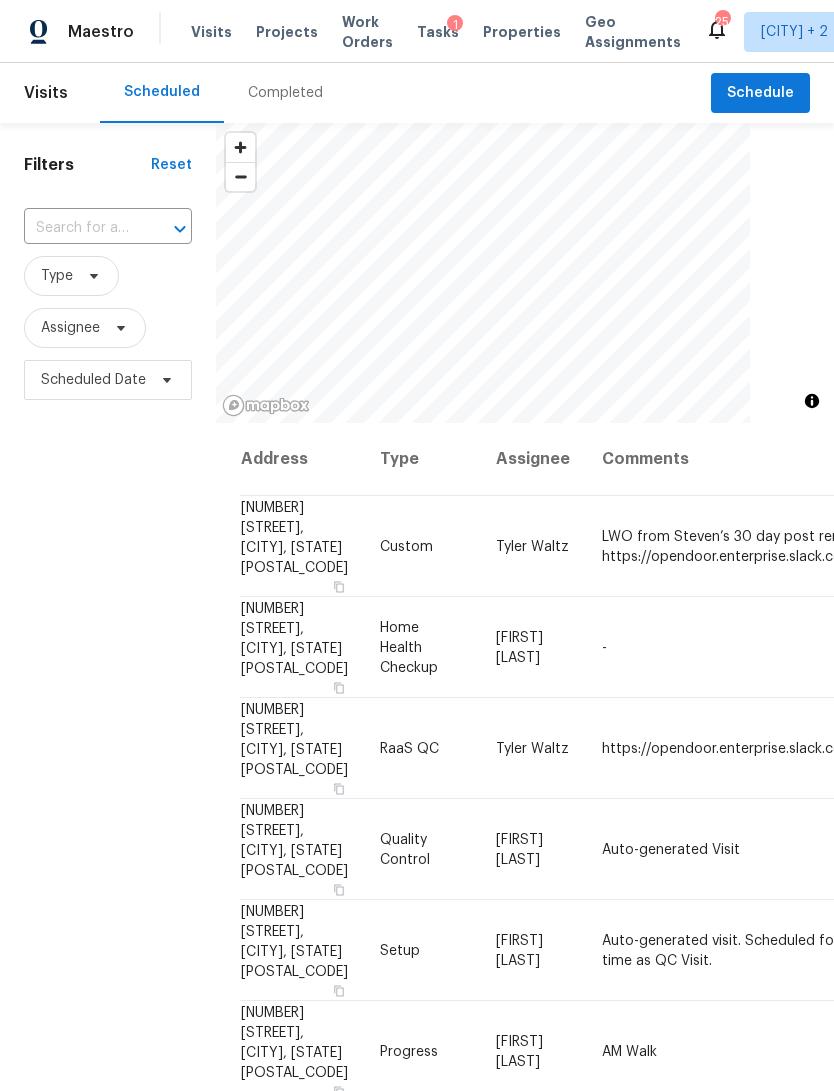 click on "Properties" at bounding box center [522, 32] 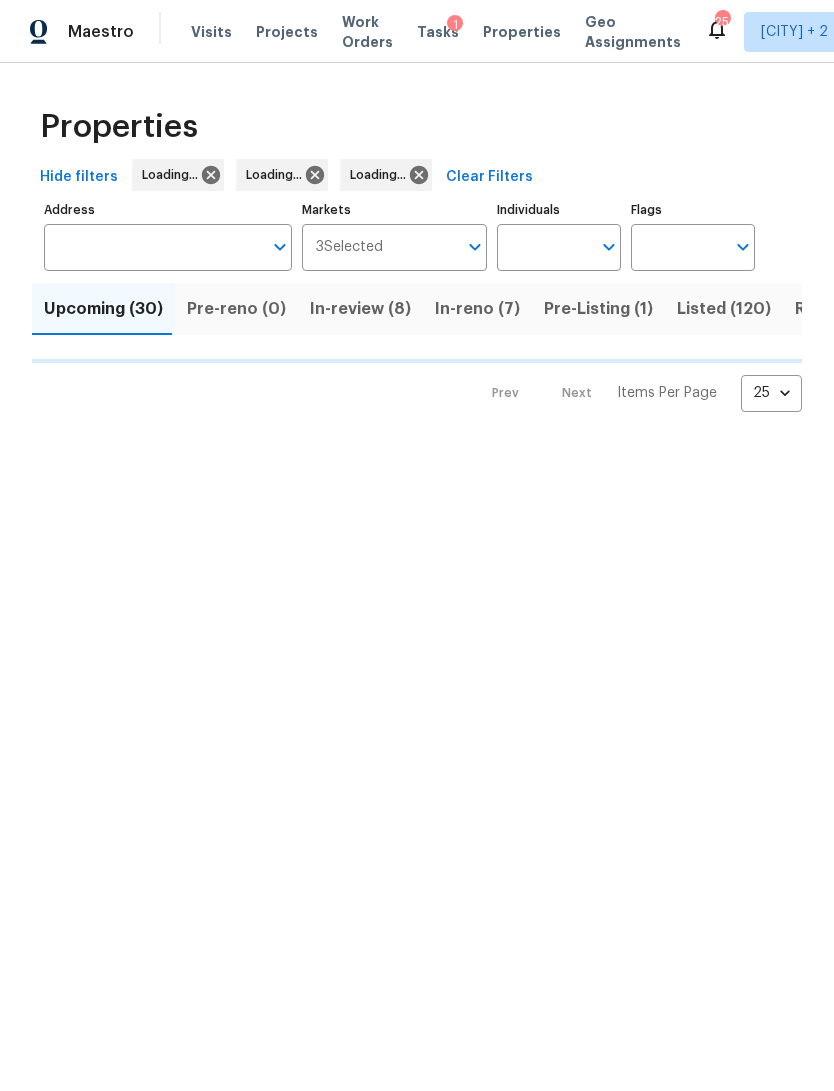 click on "Address" at bounding box center [153, 247] 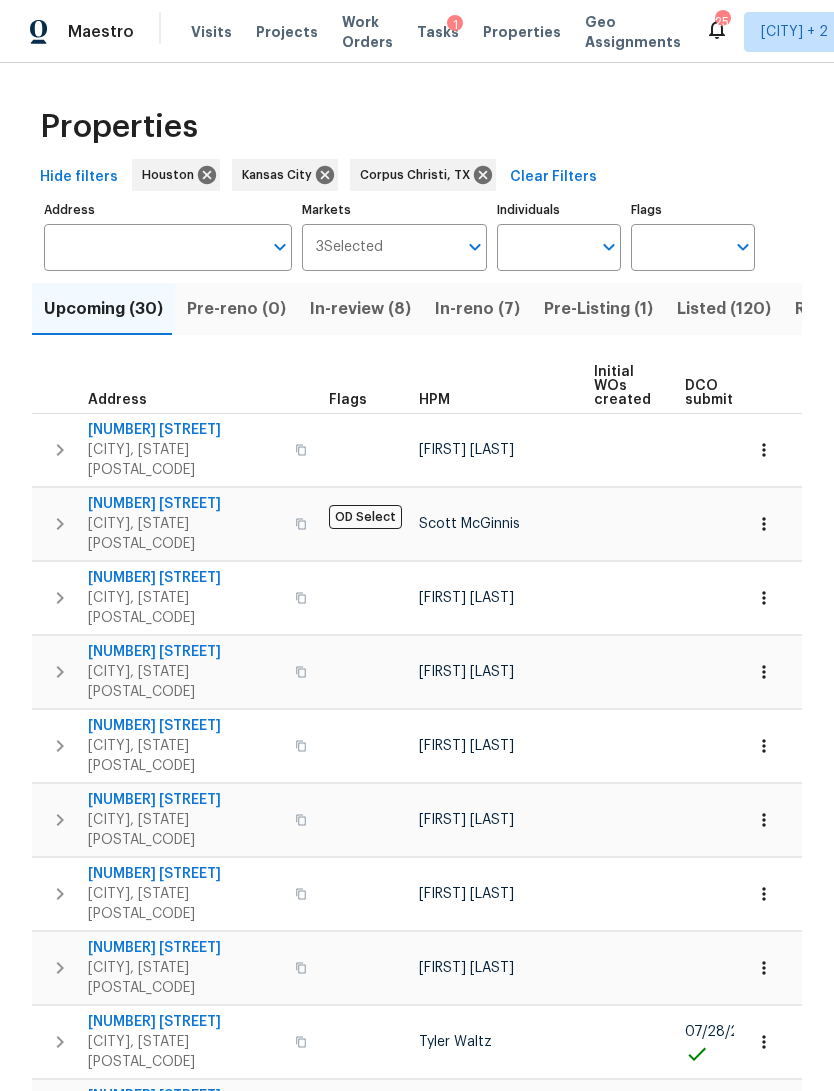 click on "Address" at bounding box center [153, 247] 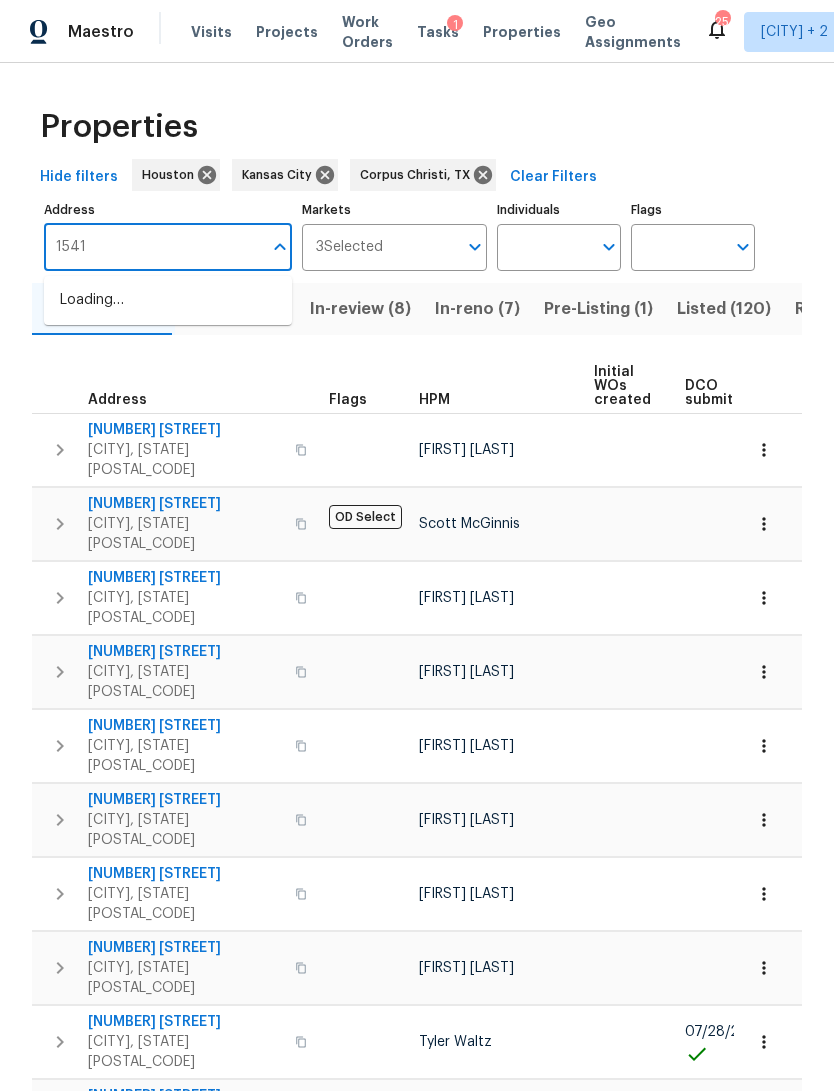 type on "[POSTAL_CODE]" 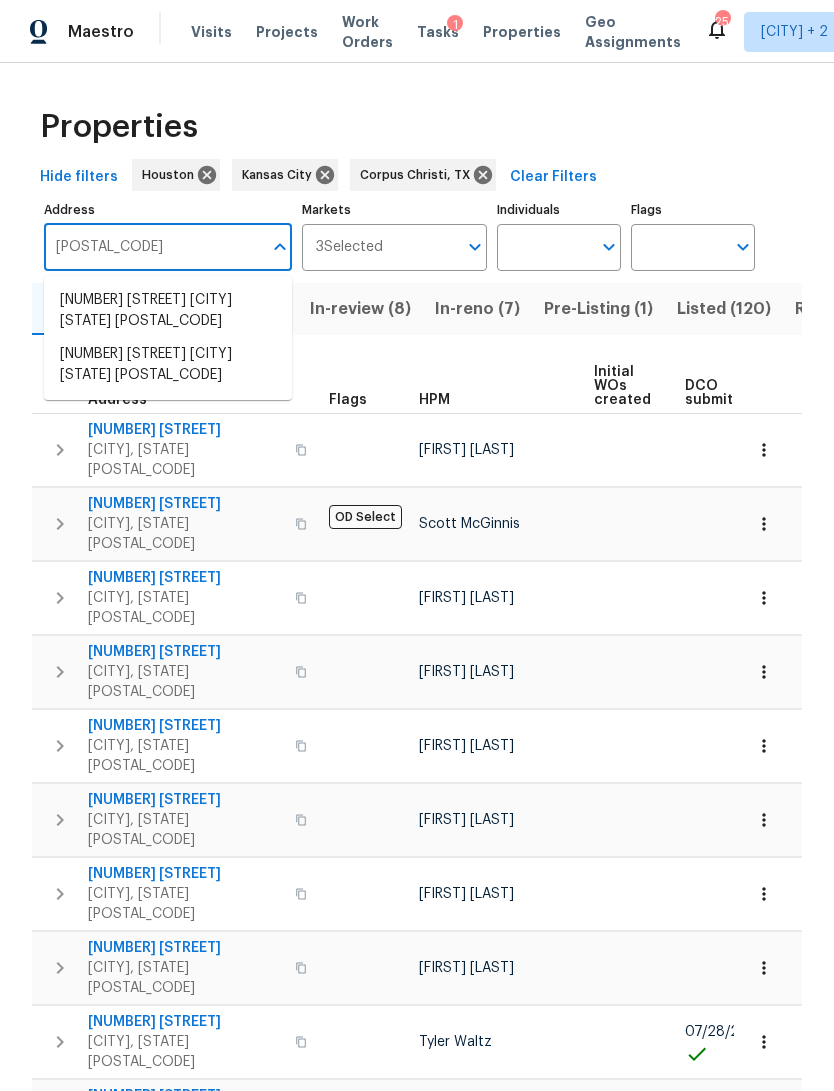 click on "[NUMBER] [STREET] [CITY] [STATE] [POSTAL_CODE]" at bounding box center (168, 365) 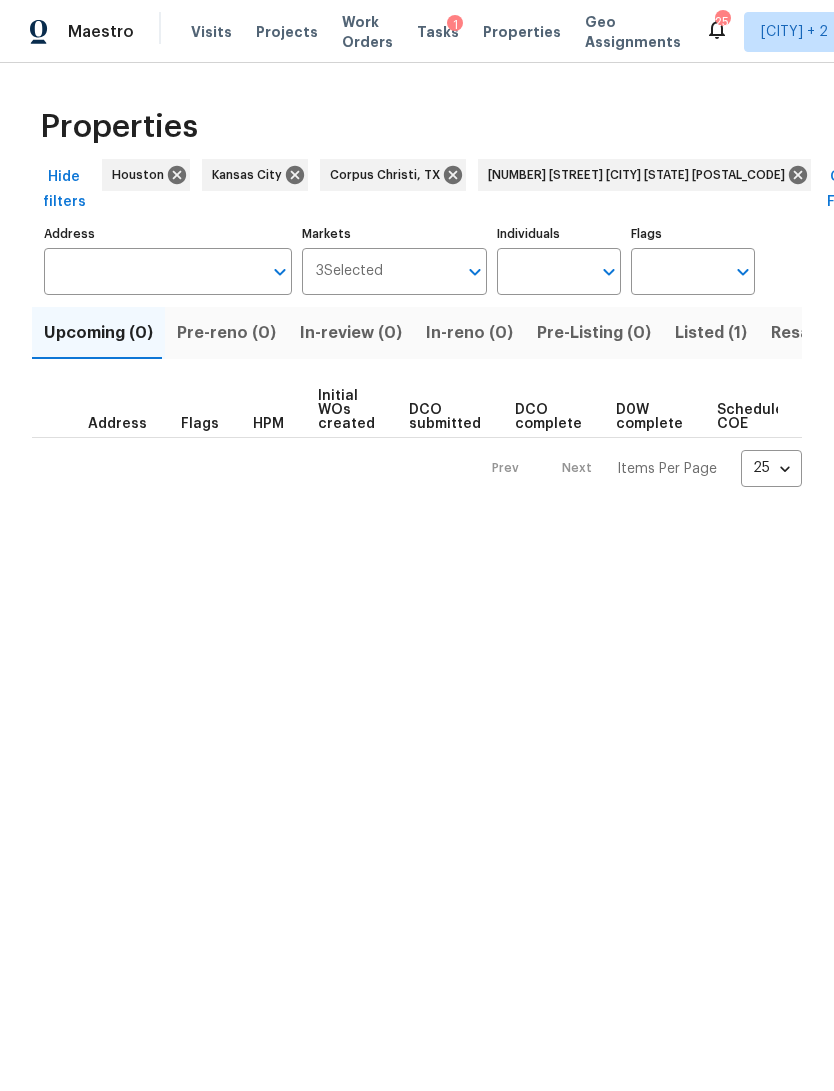 type on "[NUMBER] [STREET] [CITY] [STATE] [POSTAL_CODE]" 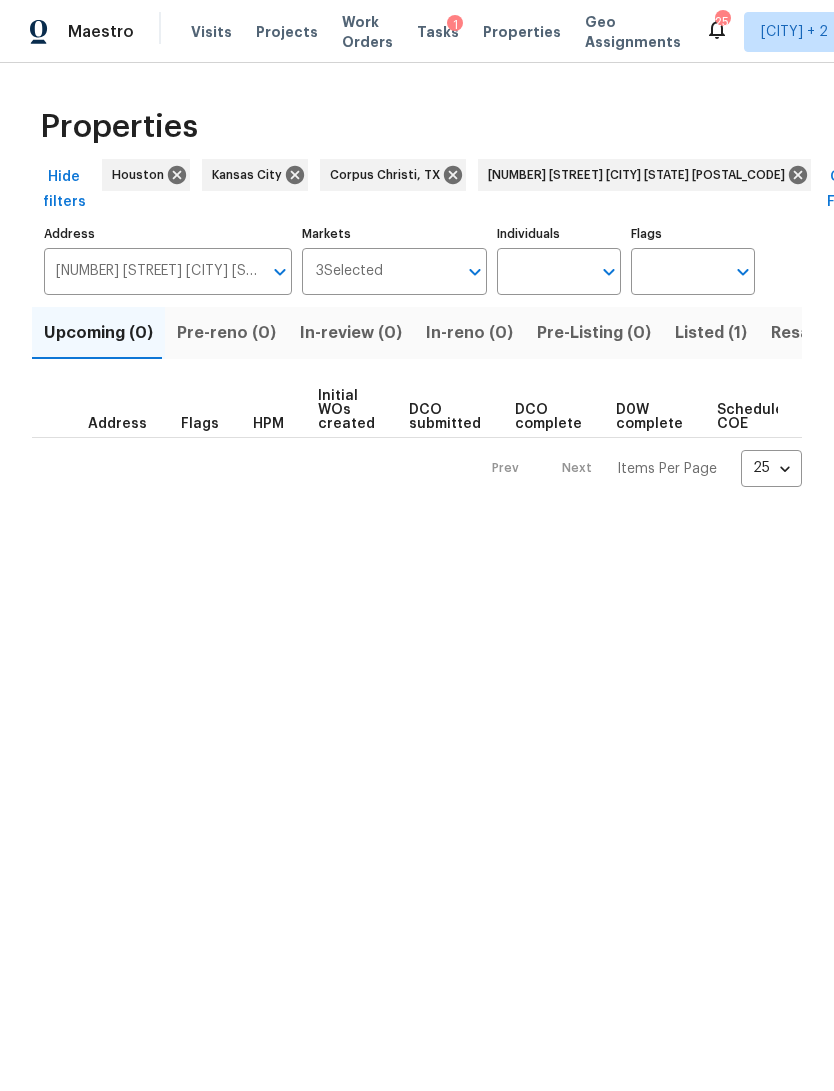 click on "Listed (1)" at bounding box center (711, 333) 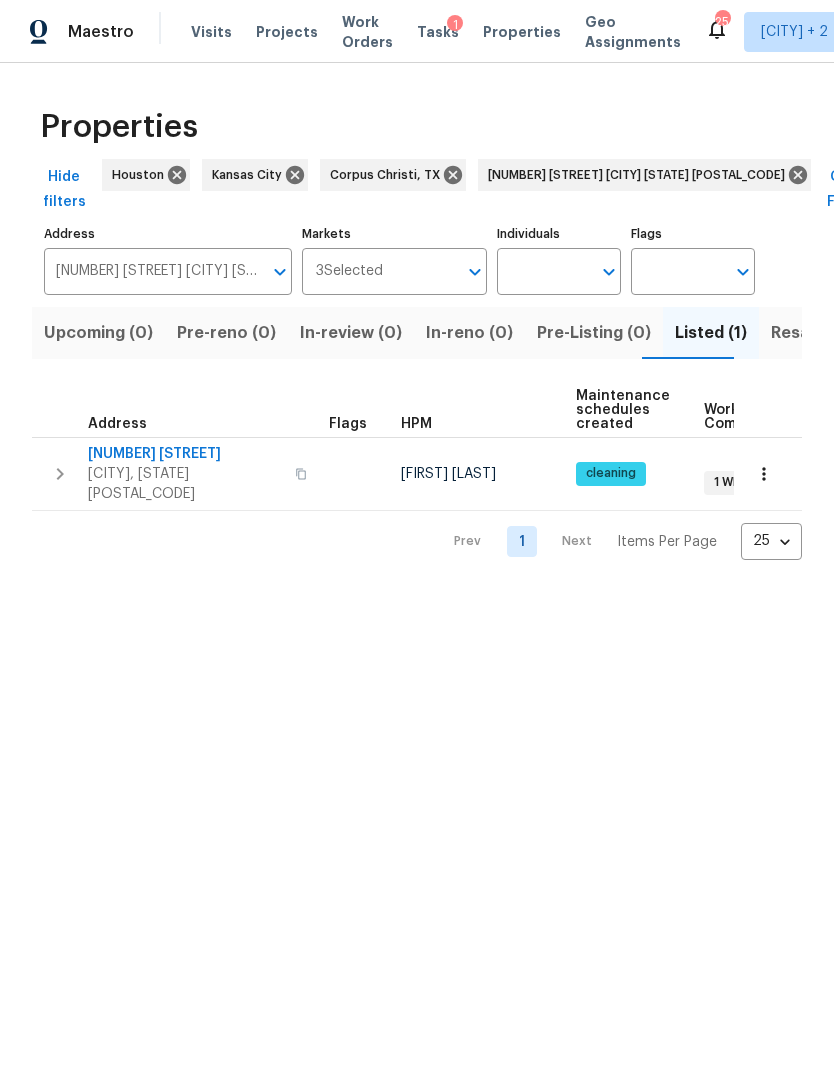 click on "[NUMBER] [STREET]" at bounding box center [185, 454] 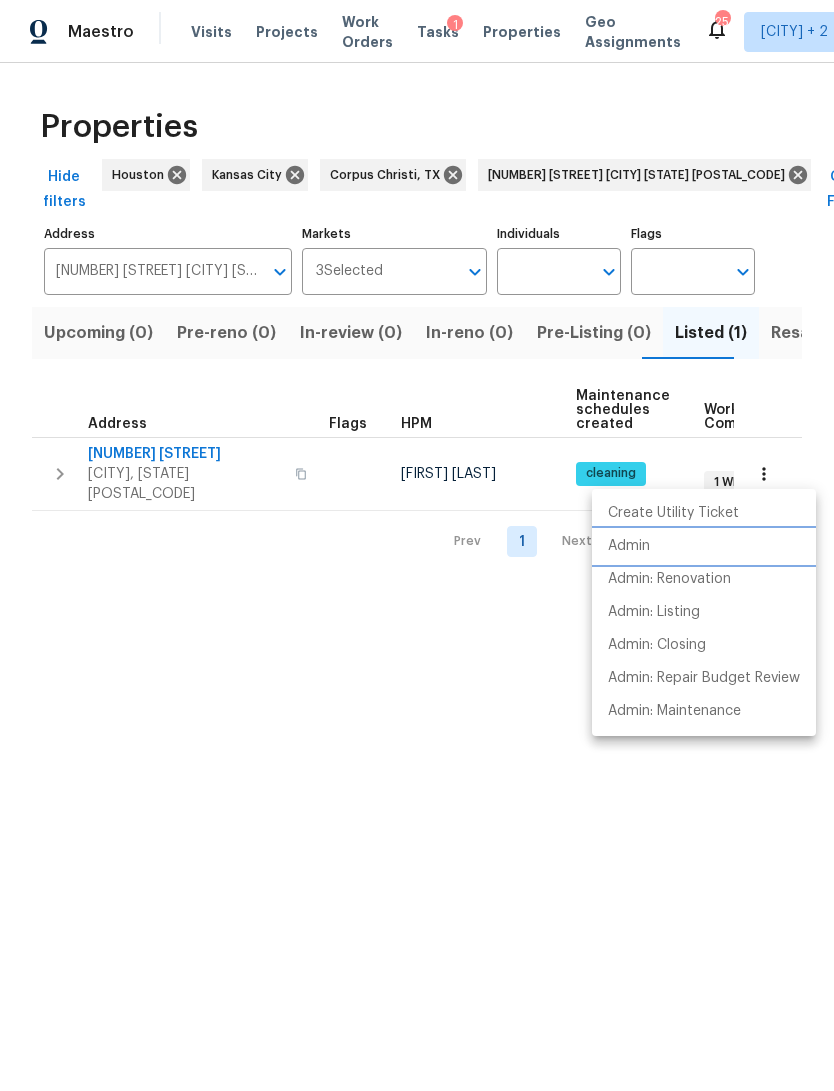 click on "Admin" at bounding box center [704, 546] 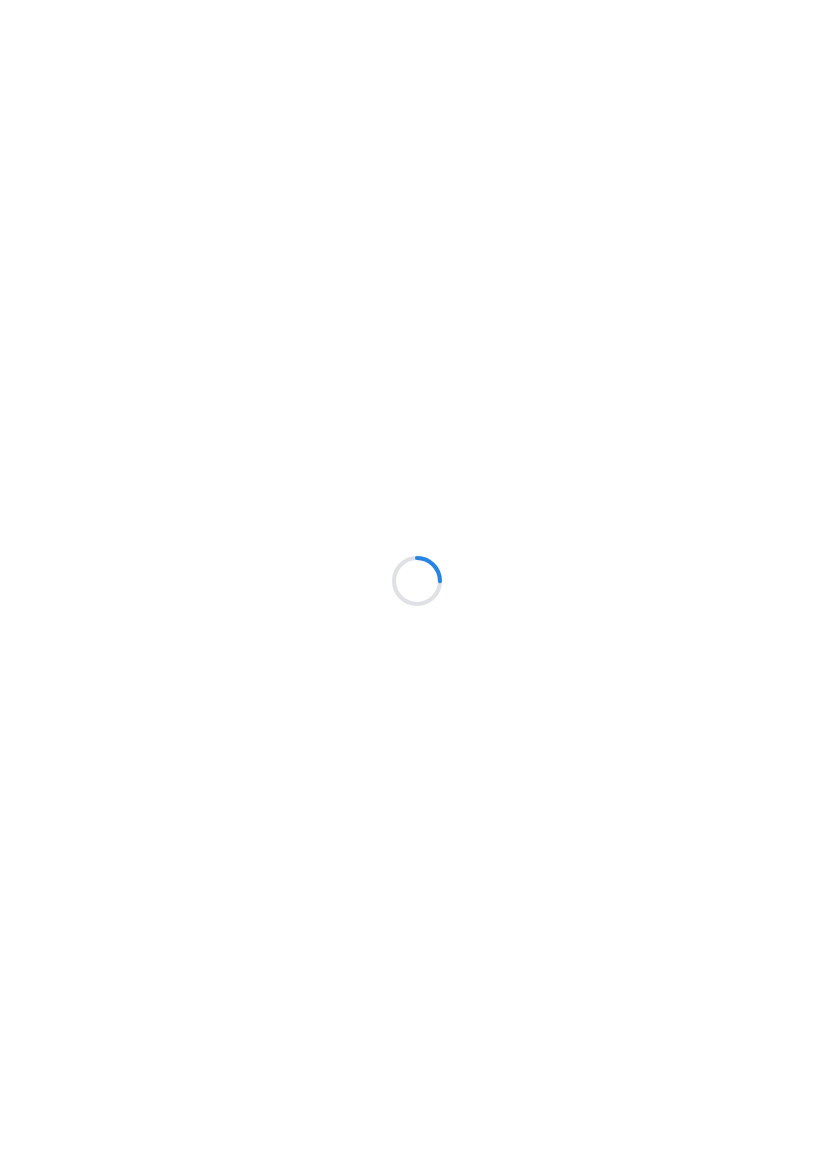 scroll, scrollTop: 0, scrollLeft: 0, axis: both 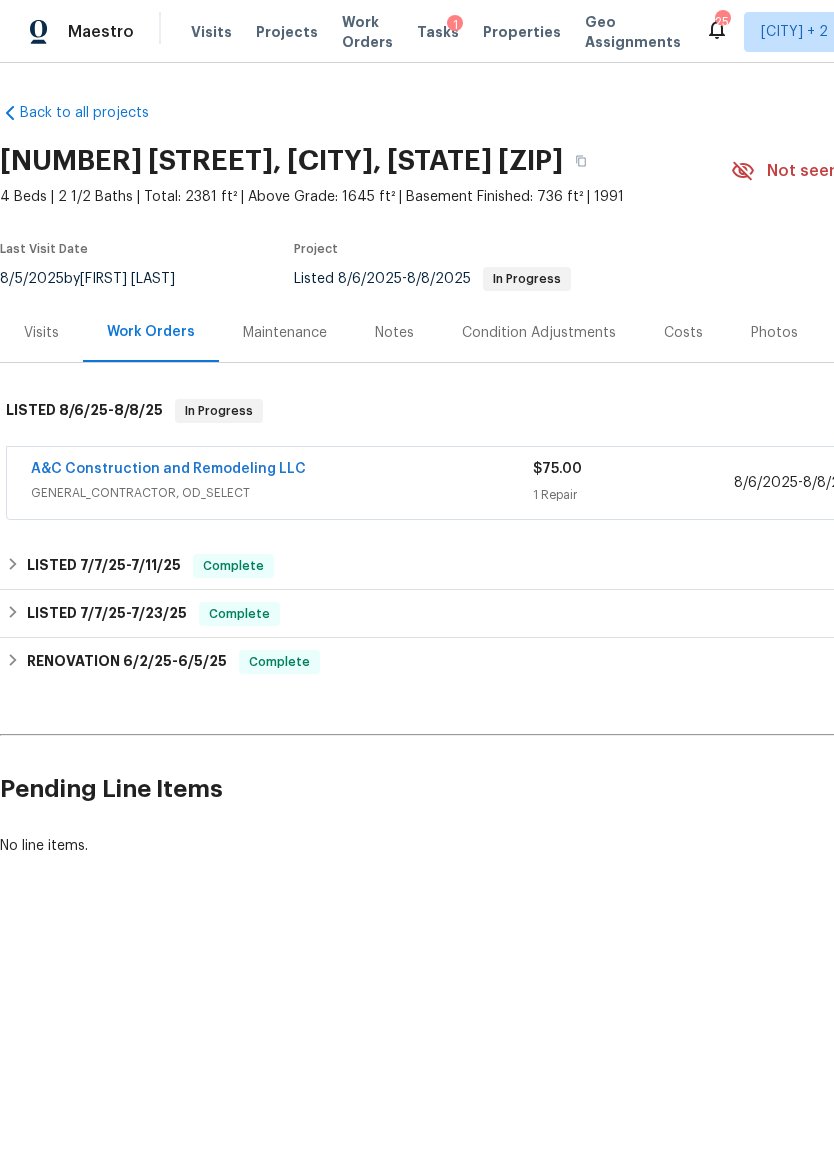 click on "Maintenance" at bounding box center (285, 333) 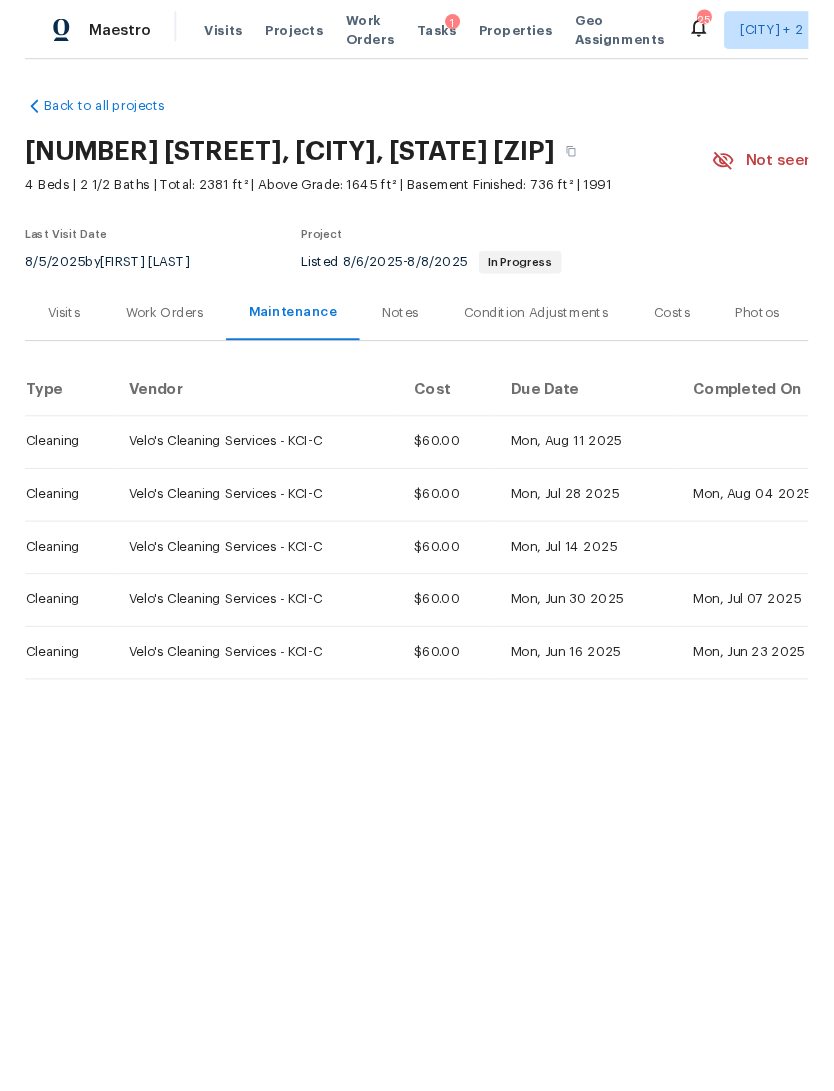 scroll, scrollTop: 0, scrollLeft: 0, axis: both 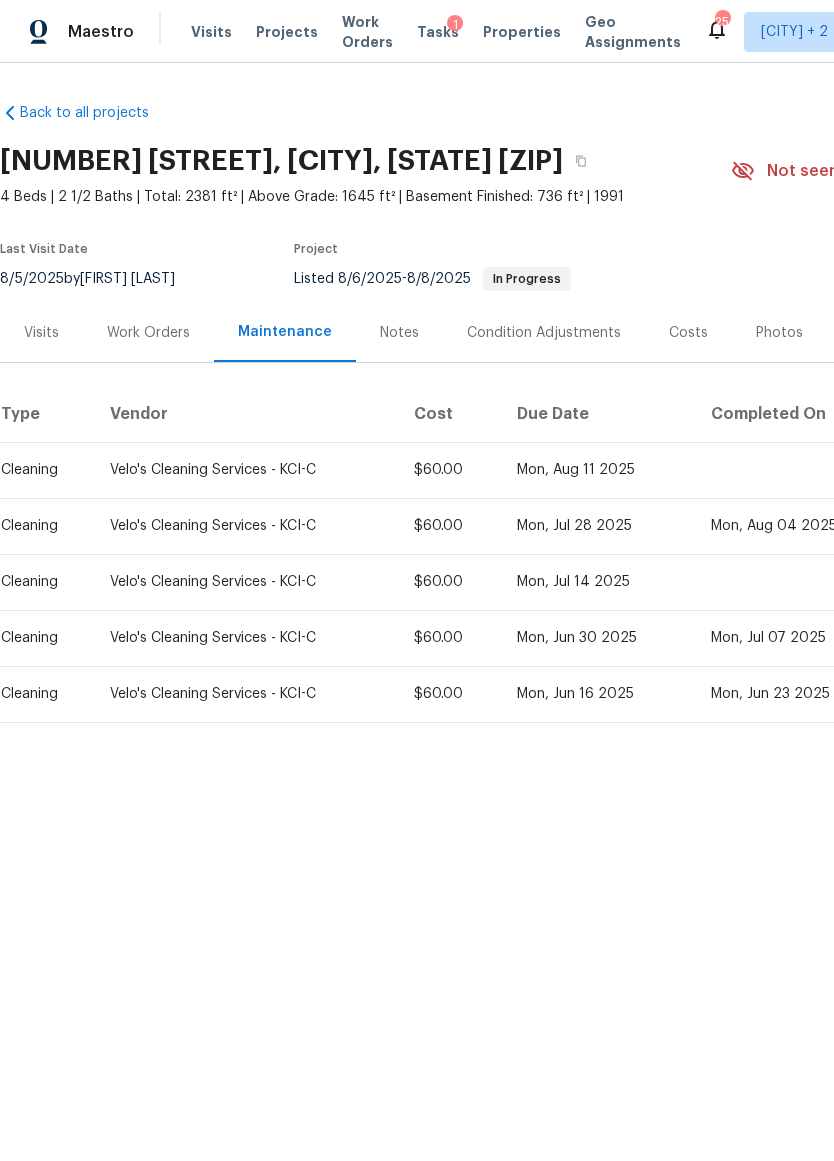 click on "Visits" at bounding box center (41, 333) 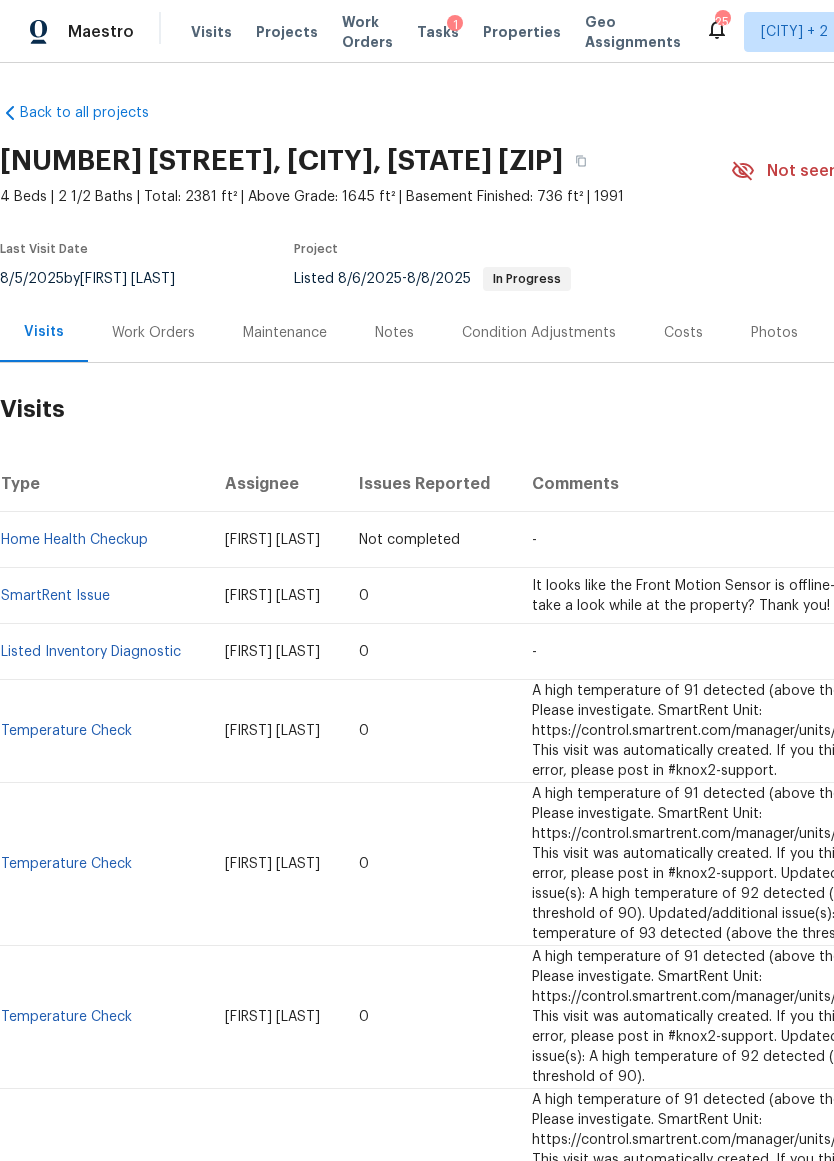 click on "Work Orders" at bounding box center [153, 333] 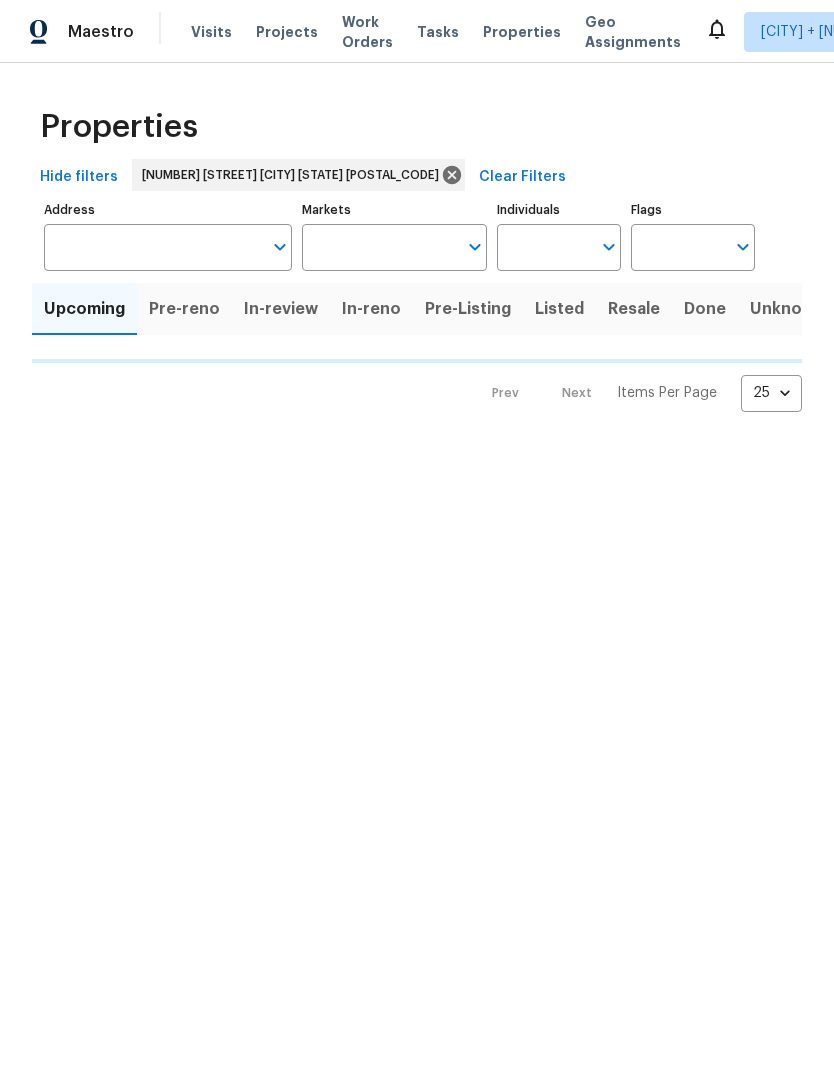 scroll, scrollTop: 0, scrollLeft: 0, axis: both 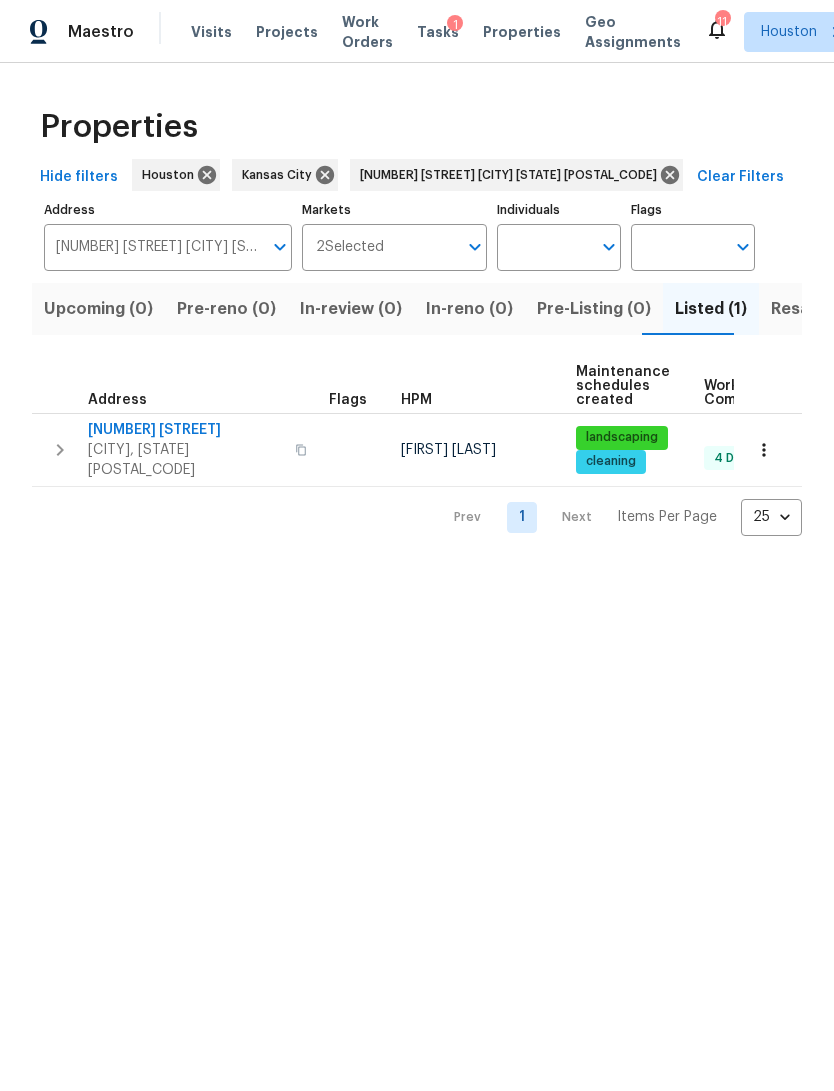 click on "Properties" at bounding box center [522, 32] 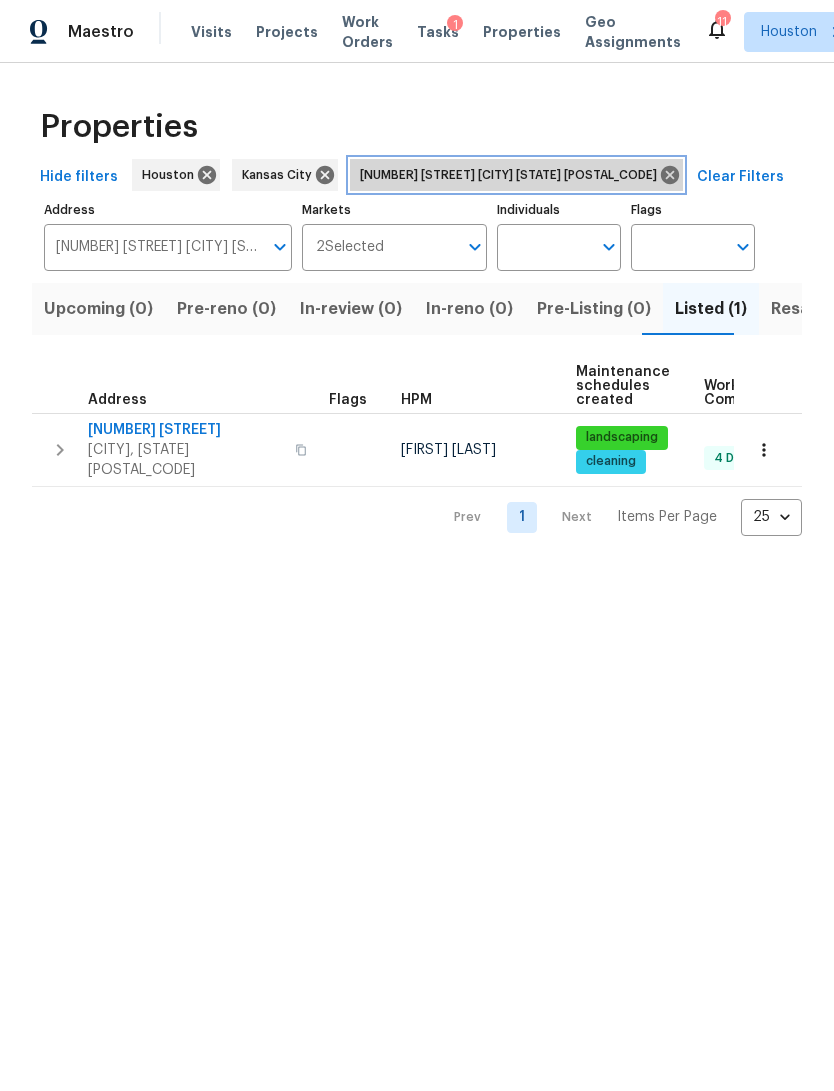 click 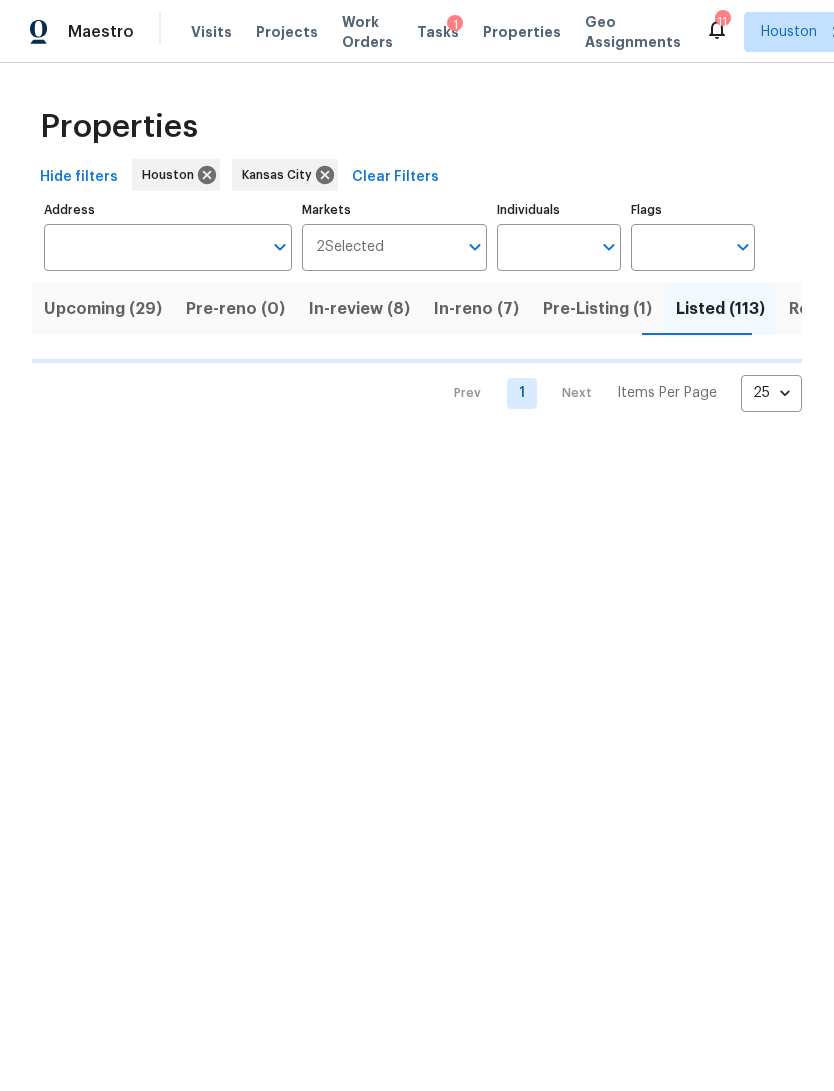 click on "Address" at bounding box center (153, 247) 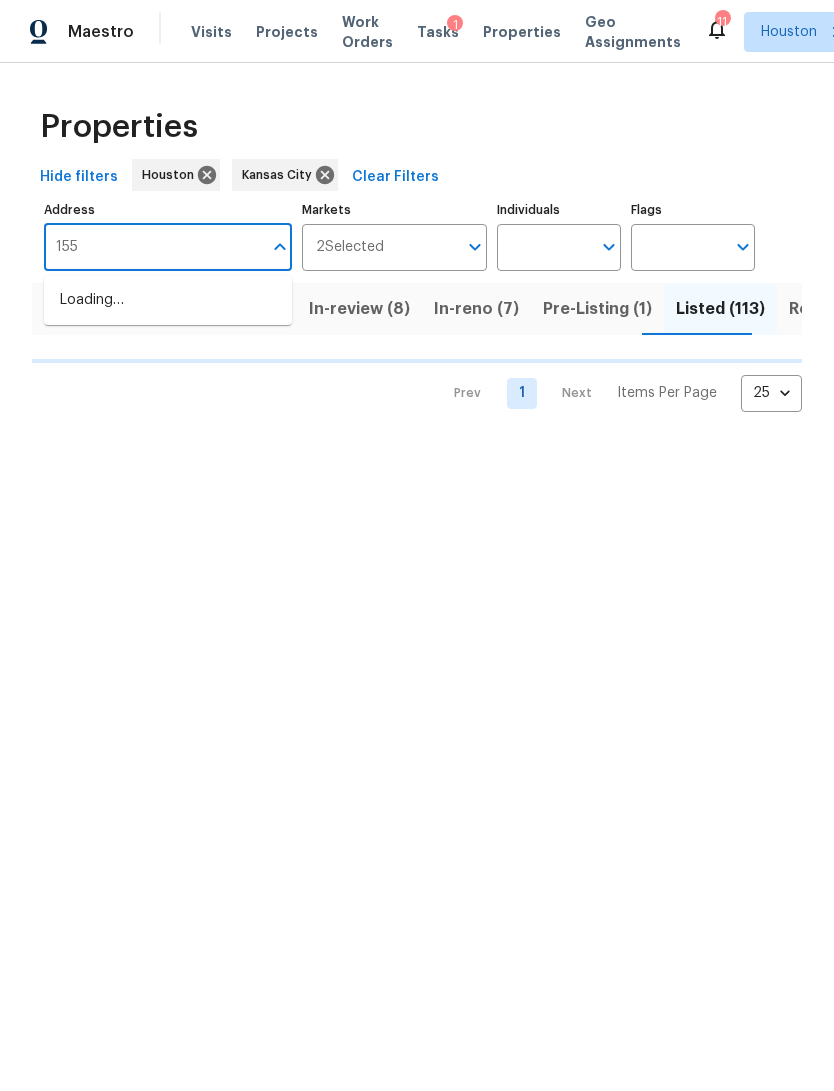 type on "1551" 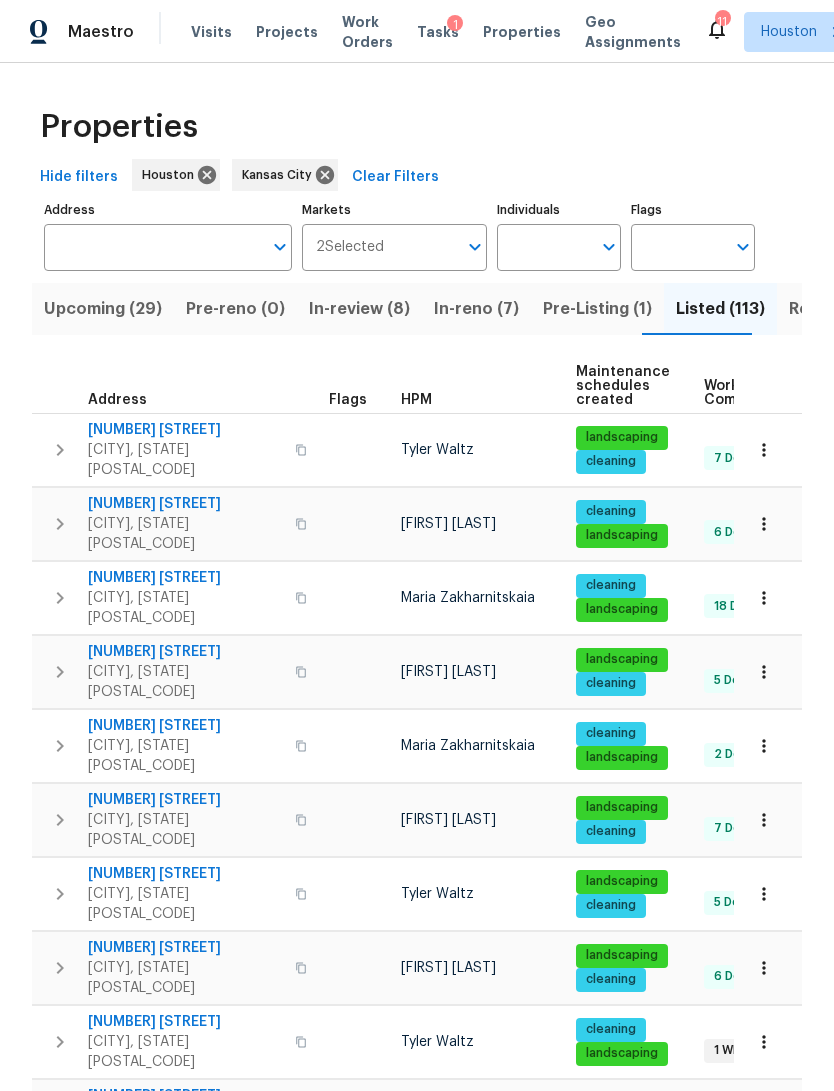 click on "Address" at bounding box center (153, 247) 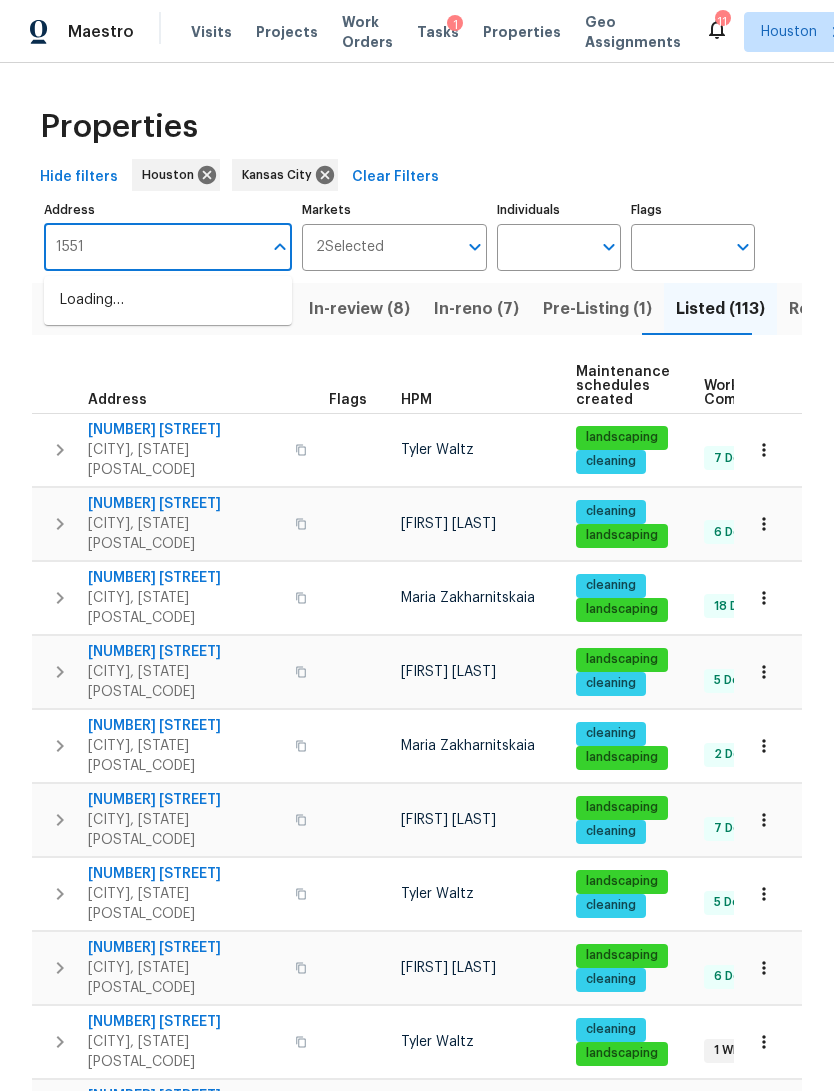 type on "15513" 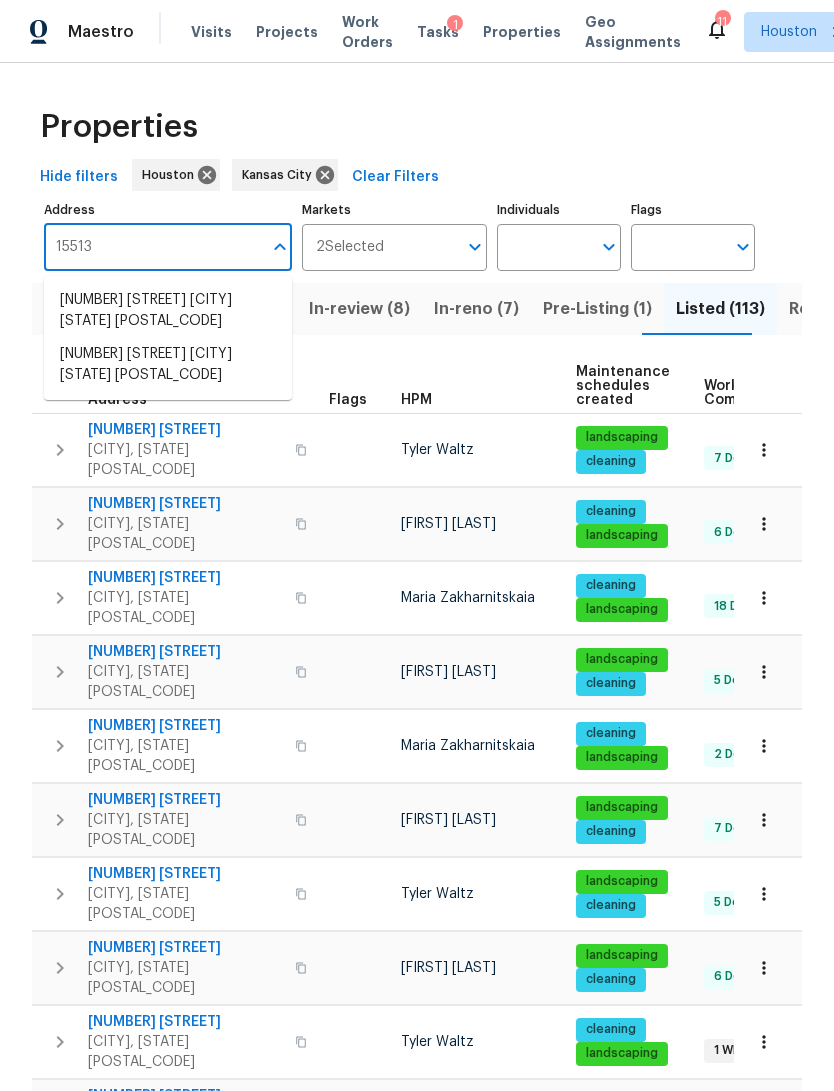 click on "[NUMBER] [STREET] [CITY] [STATE] [POSTAL_CODE]" at bounding box center [168, 311] 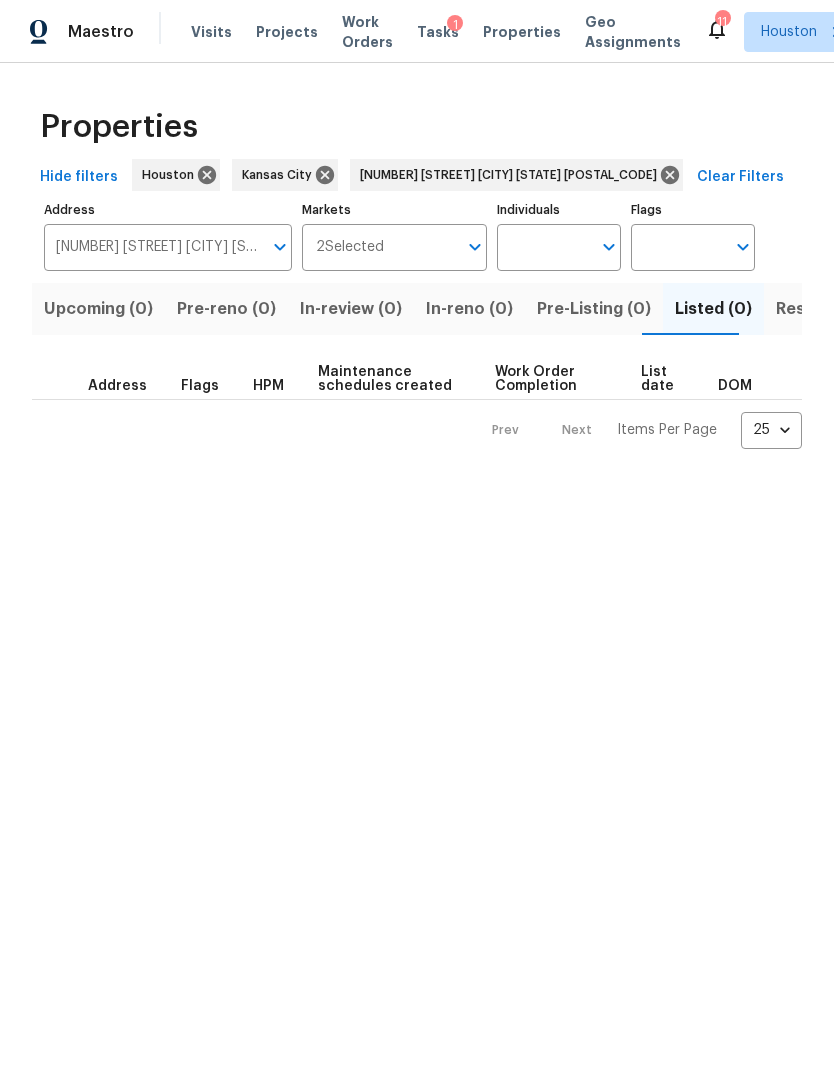 click on "Resale (1)" at bounding box center [813, 309] 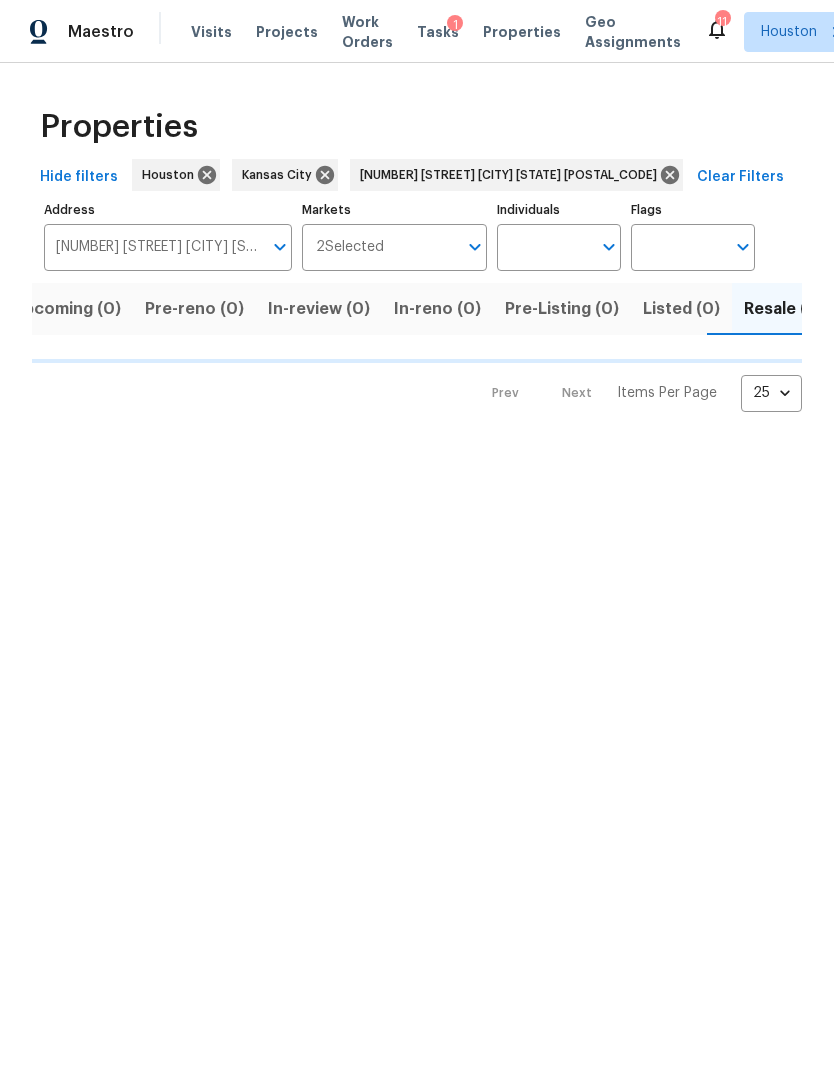scroll, scrollTop: 0, scrollLeft: 32, axis: horizontal 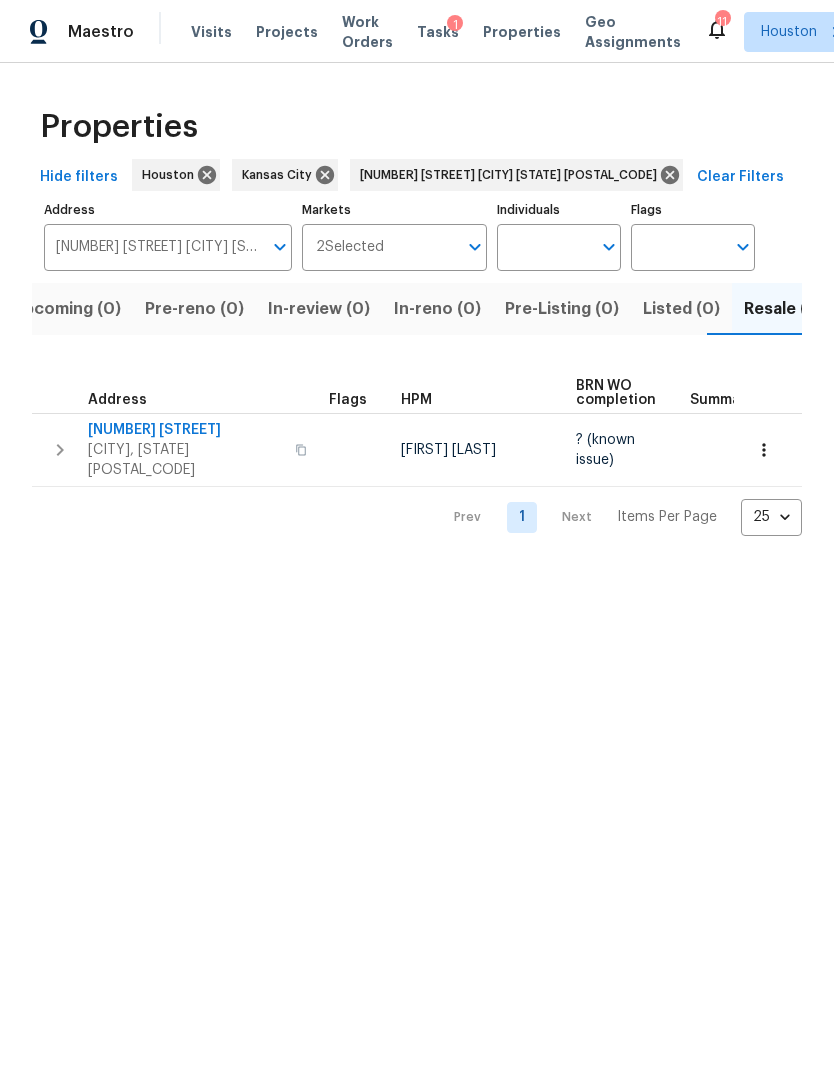 click 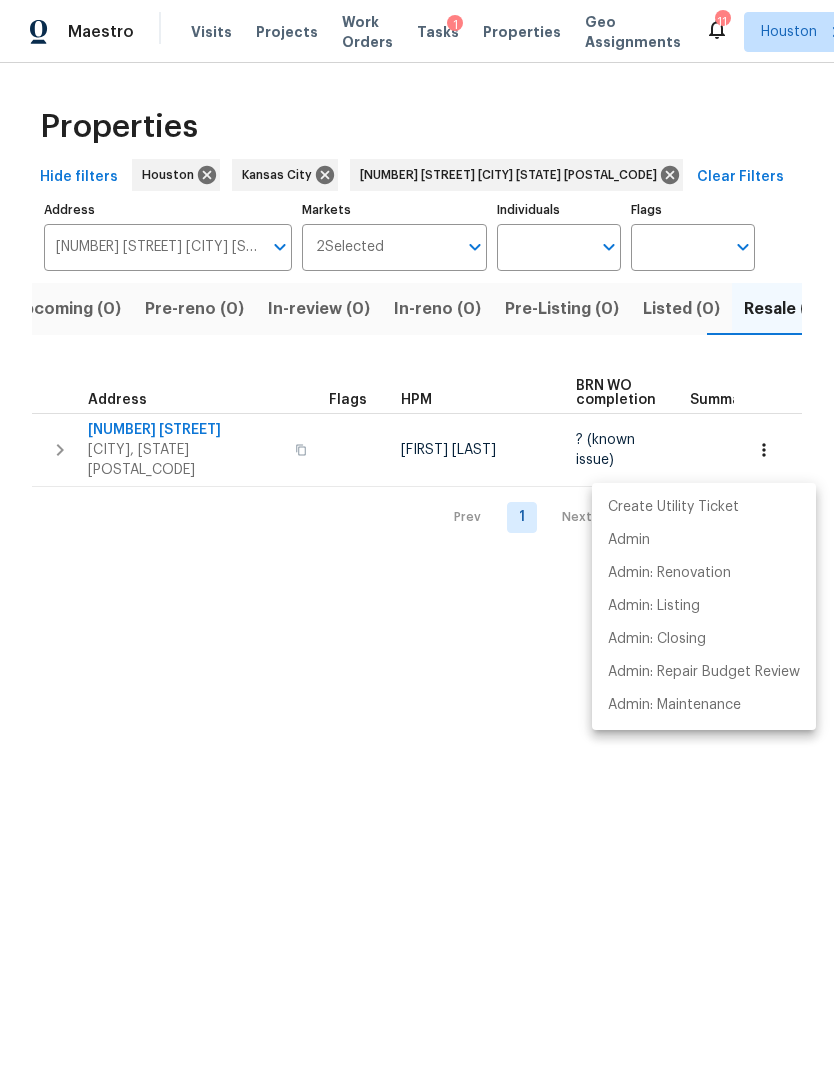 click at bounding box center (417, 545) 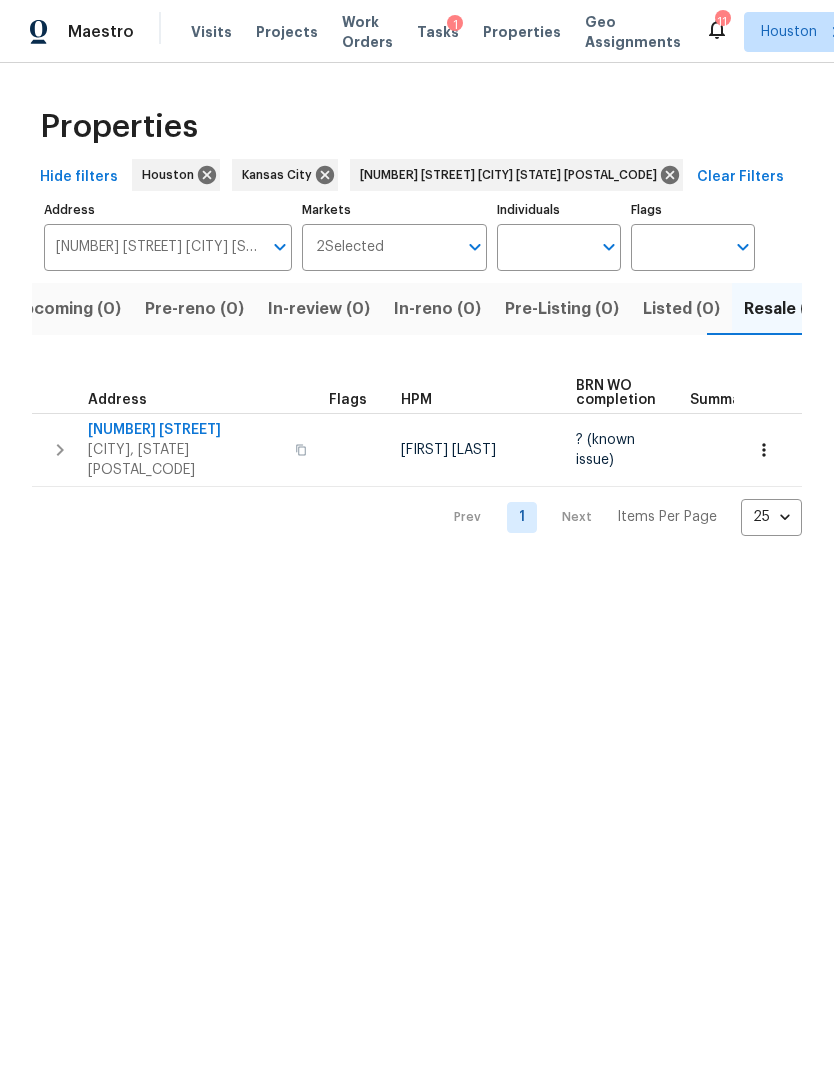click on "15513 Floyd St" at bounding box center [185, 430] 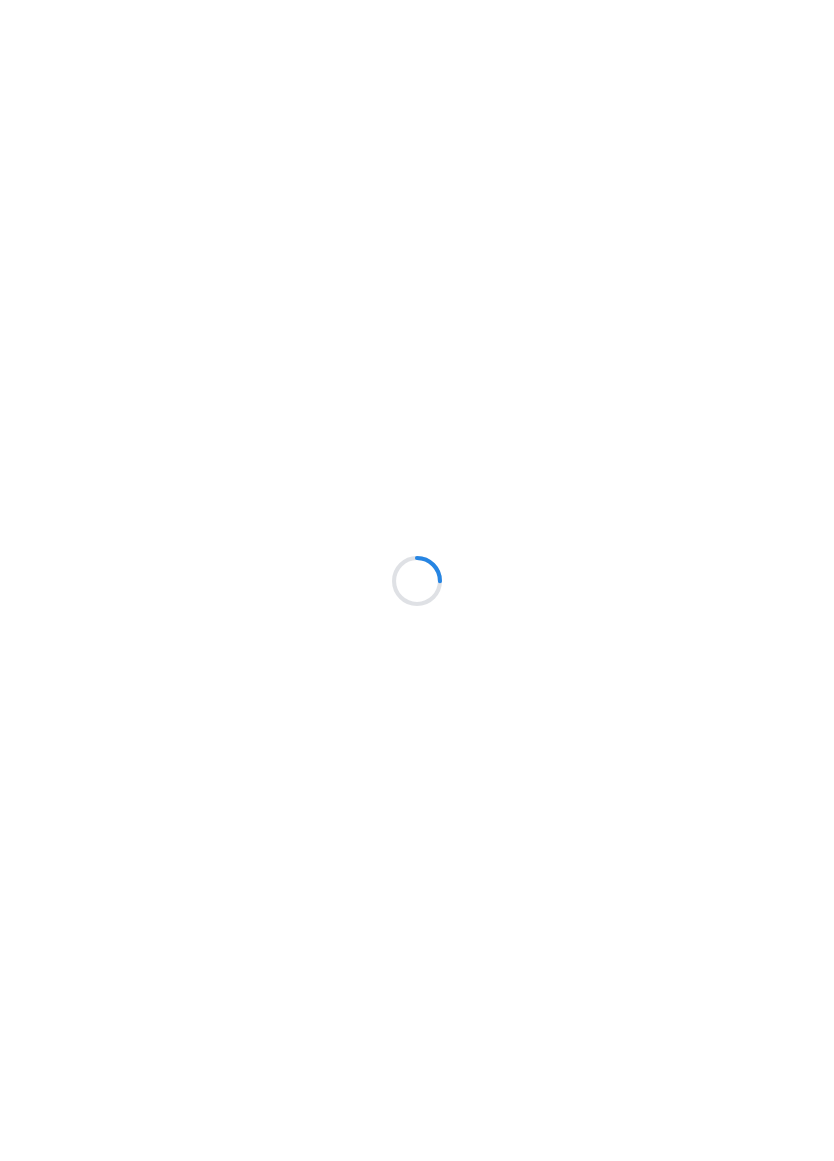 scroll, scrollTop: 0, scrollLeft: 0, axis: both 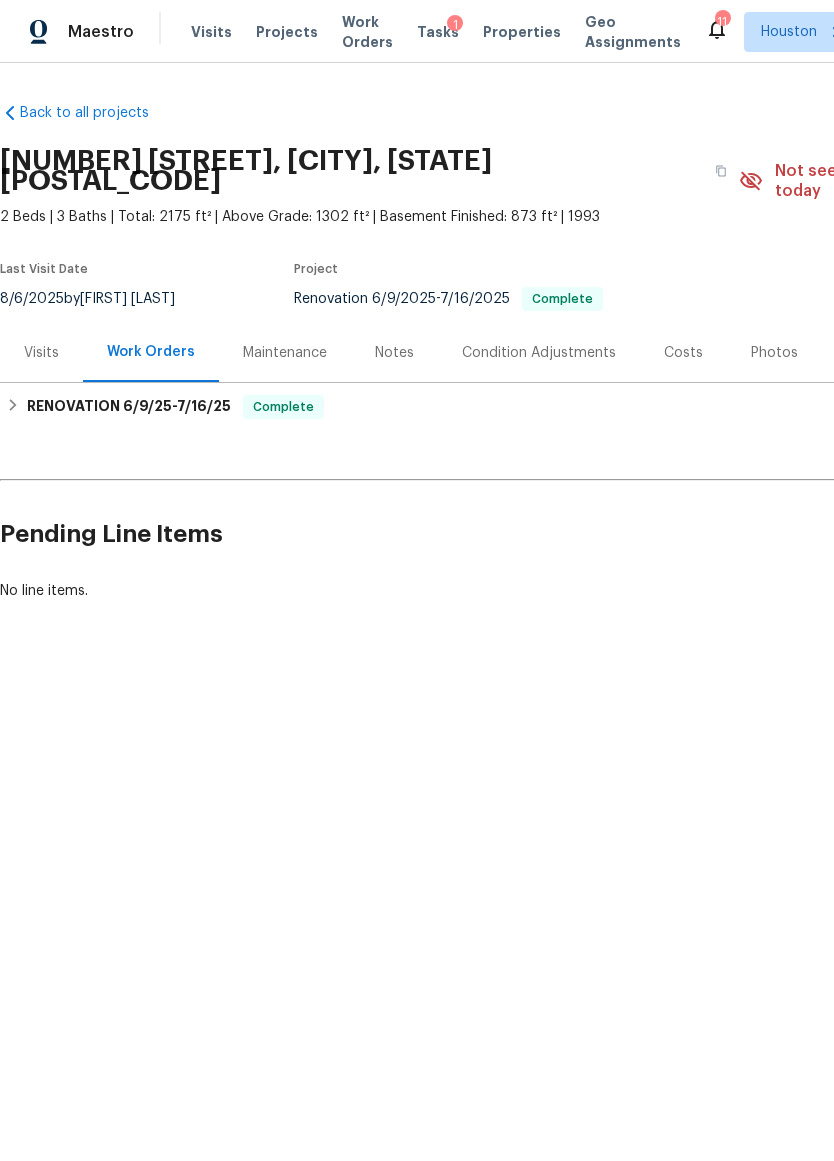 click on "Maintenance" at bounding box center [285, 353] 